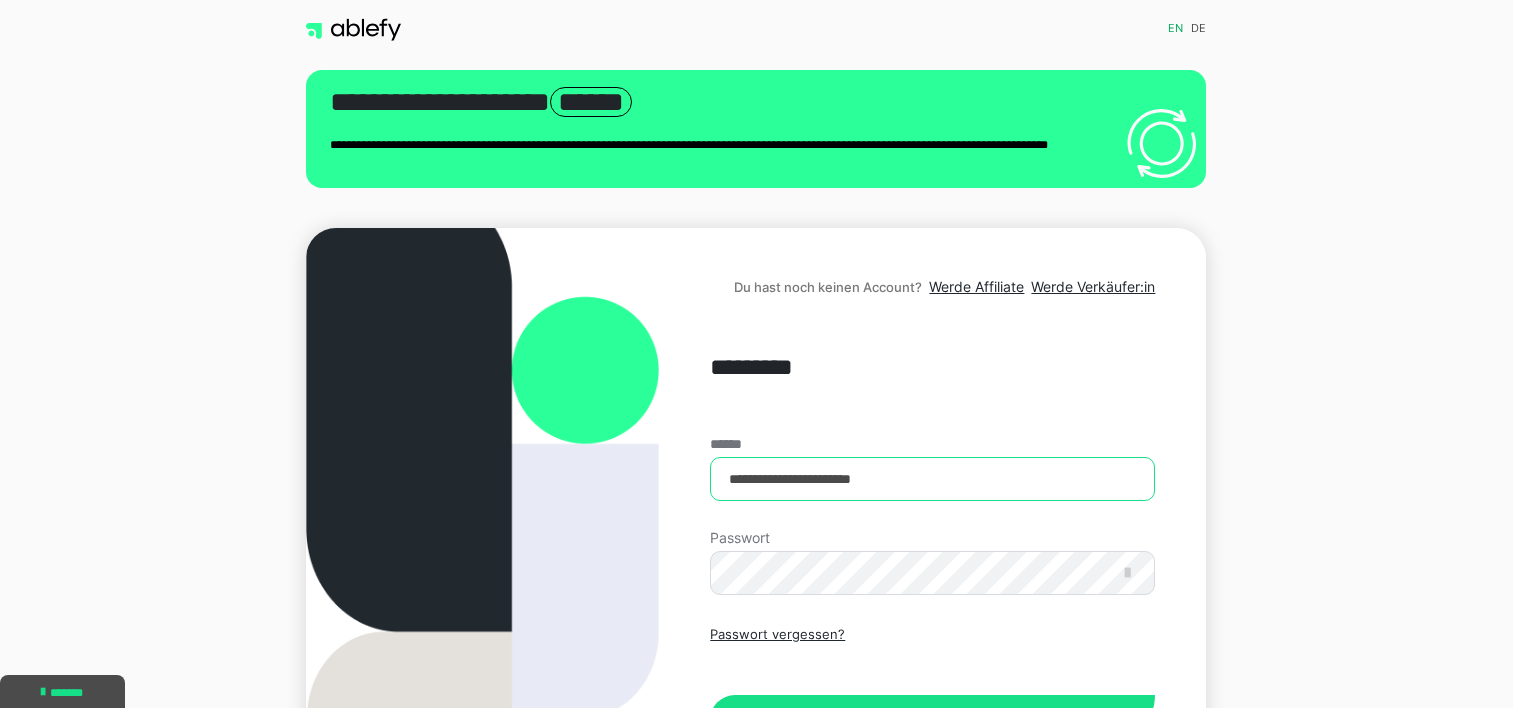 scroll, scrollTop: 0, scrollLeft: 0, axis: both 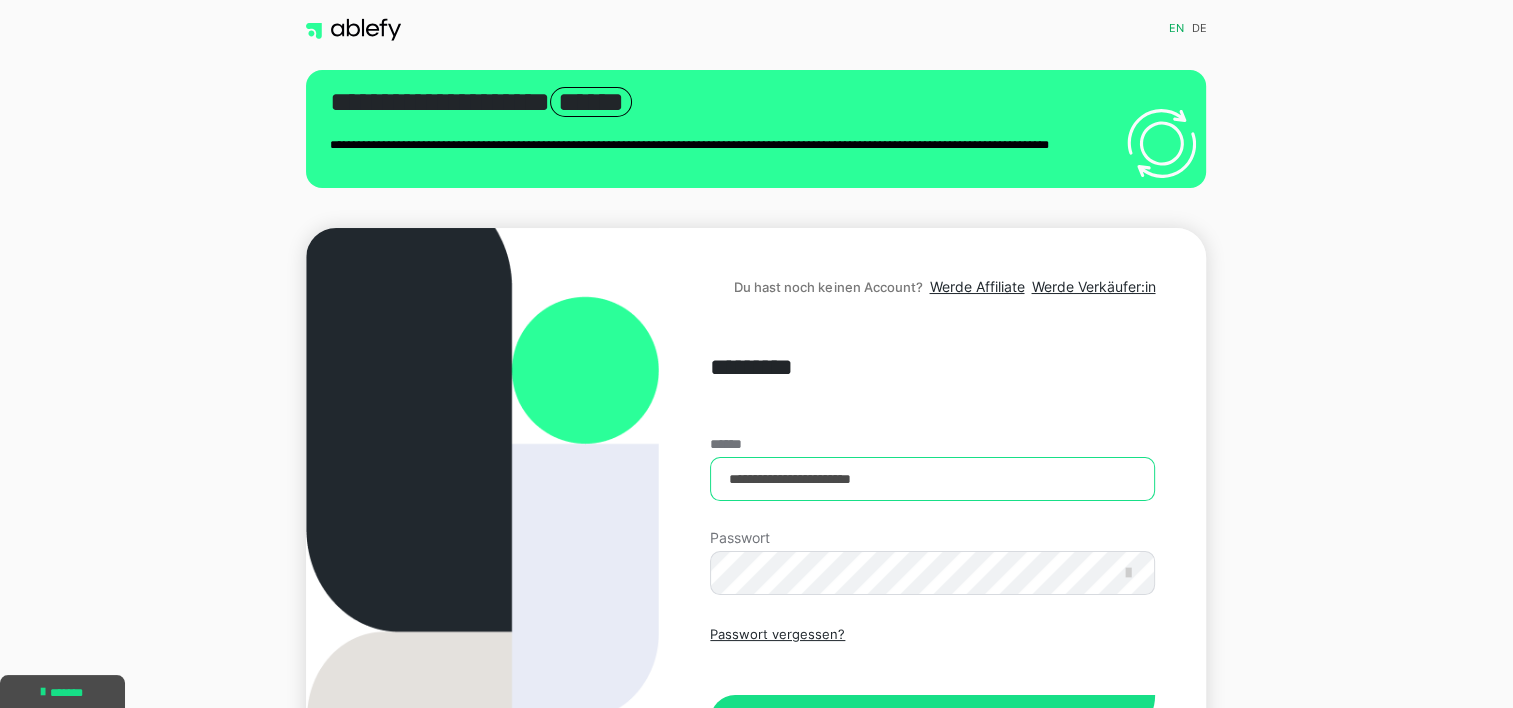 drag, startPoint x: 0, startPoint y: 0, endPoint x: 929, endPoint y: 473, distance: 1042.4827 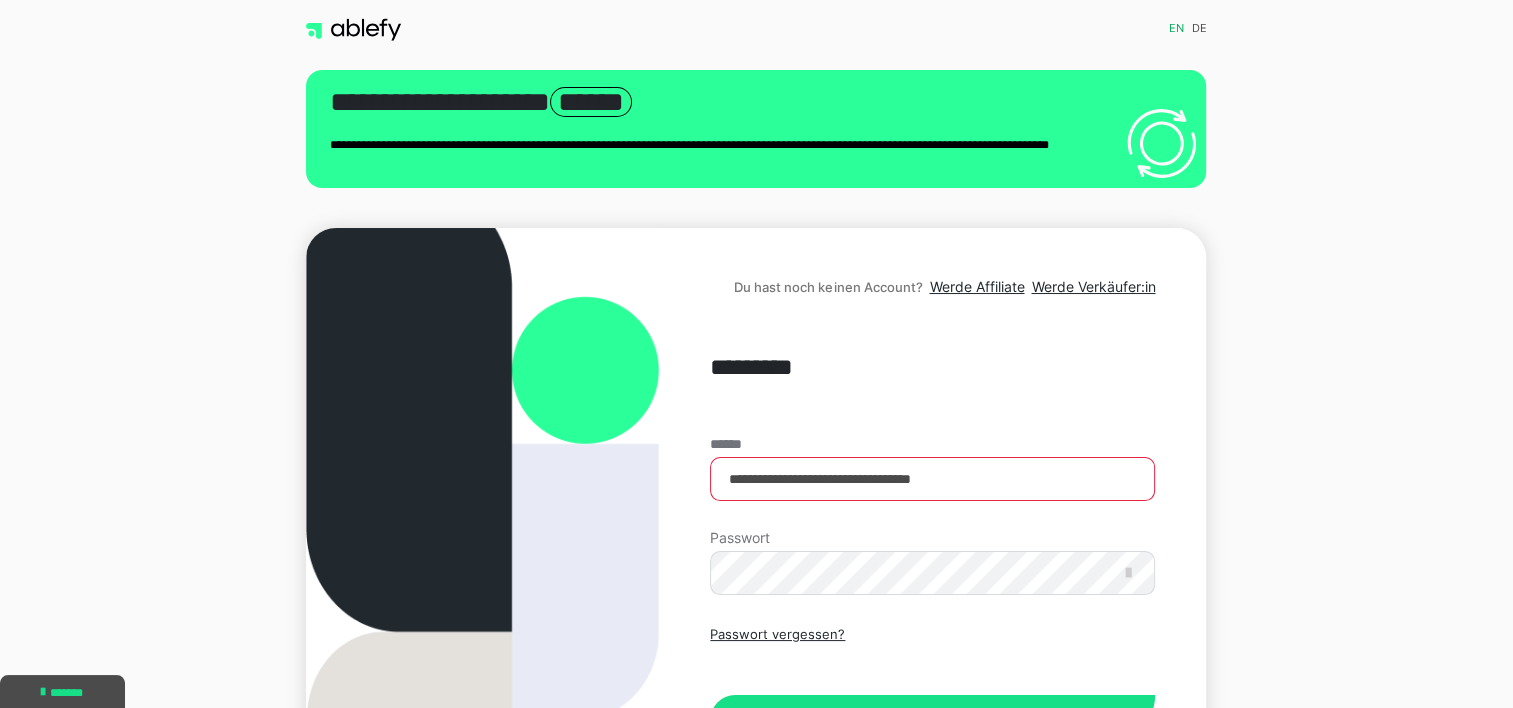 scroll, scrollTop: 100, scrollLeft: 0, axis: vertical 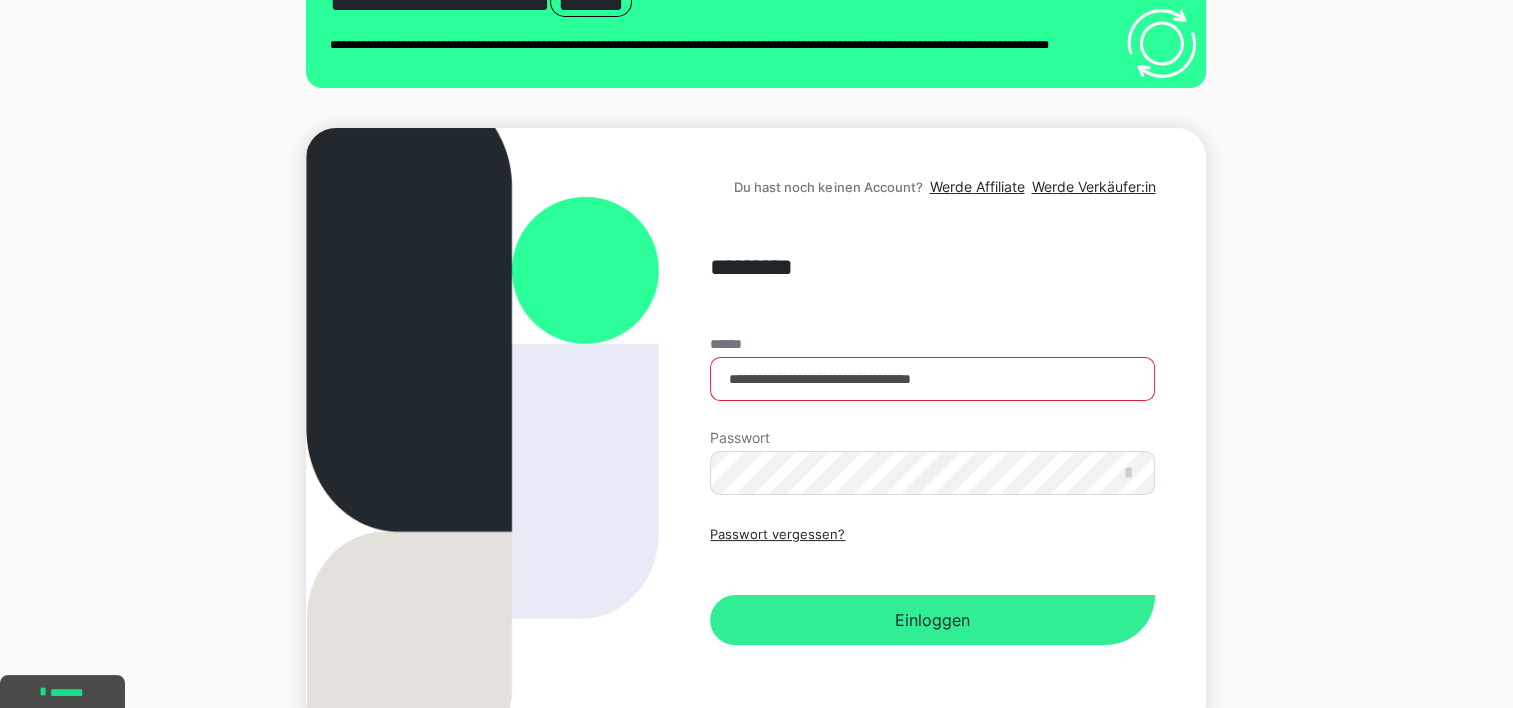 click on "Einloggen" at bounding box center [932, 620] 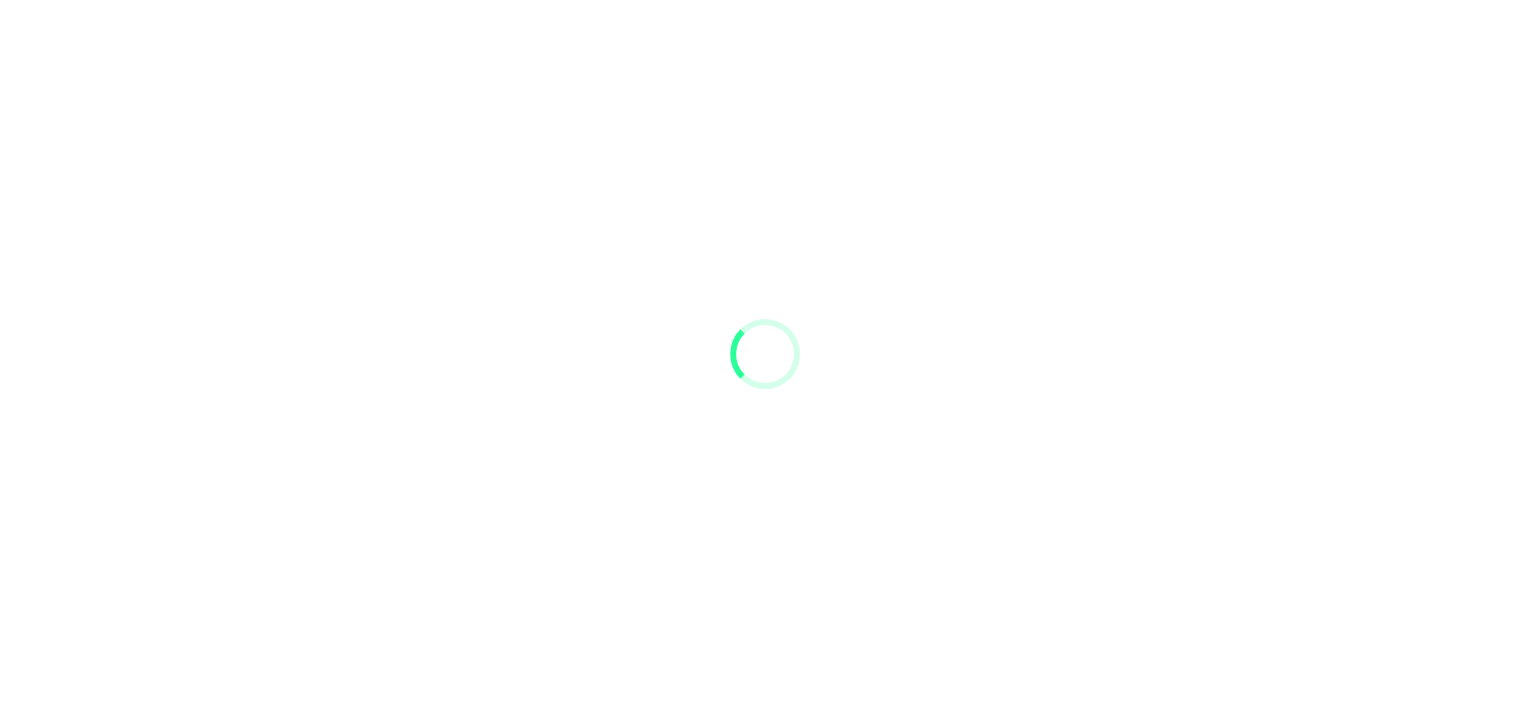 scroll, scrollTop: 0, scrollLeft: 0, axis: both 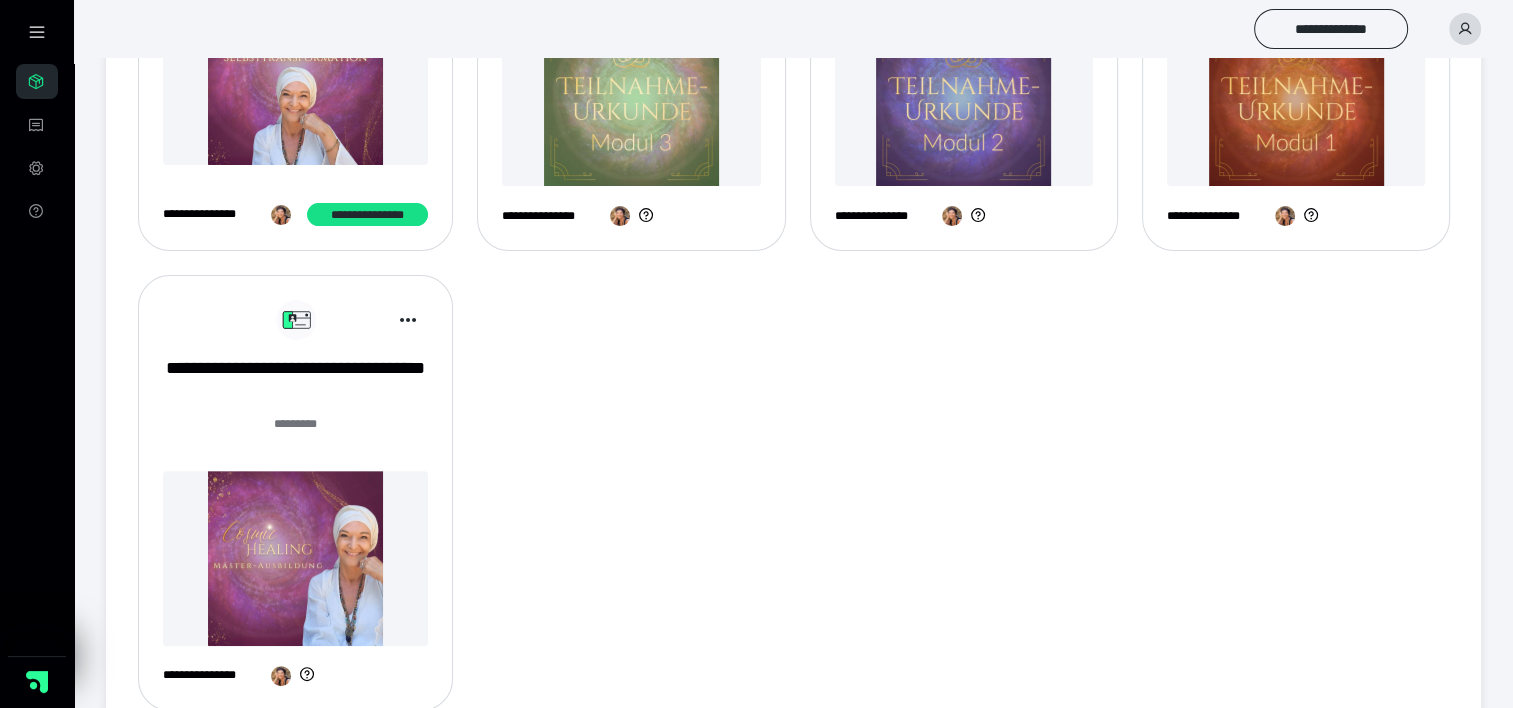 click at bounding box center (295, 558) 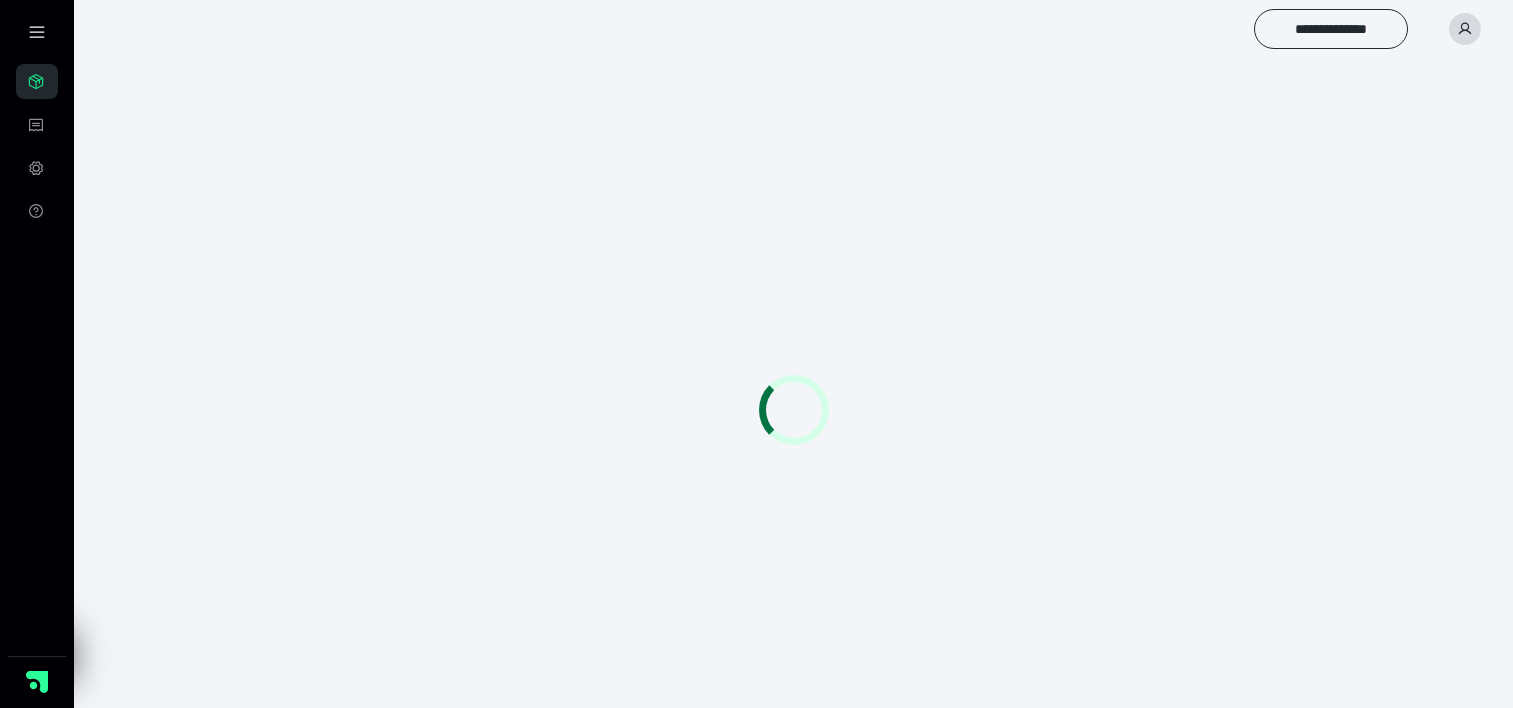 scroll, scrollTop: 0, scrollLeft: 0, axis: both 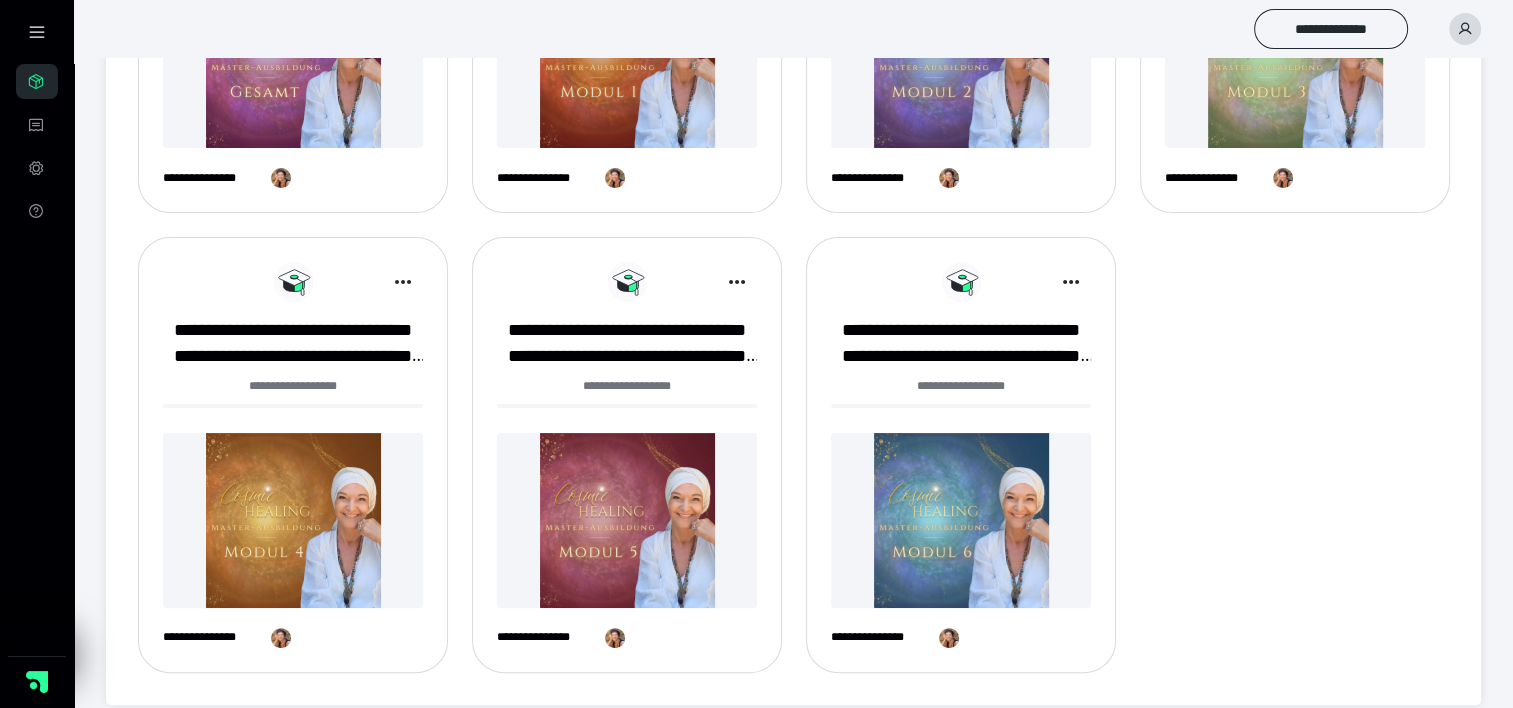 click at bounding box center (961, 520) 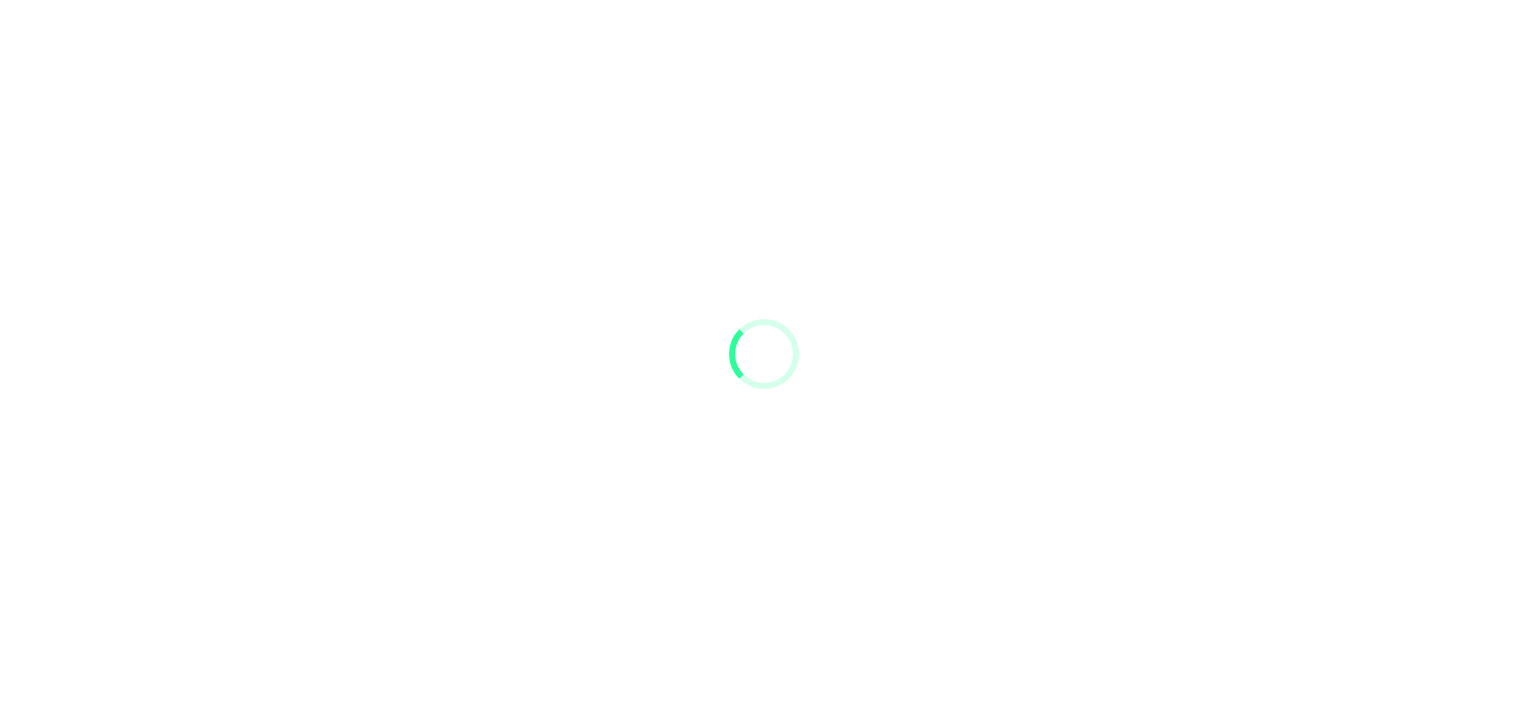 scroll, scrollTop: 0, scrollLeft: 0, axis: both 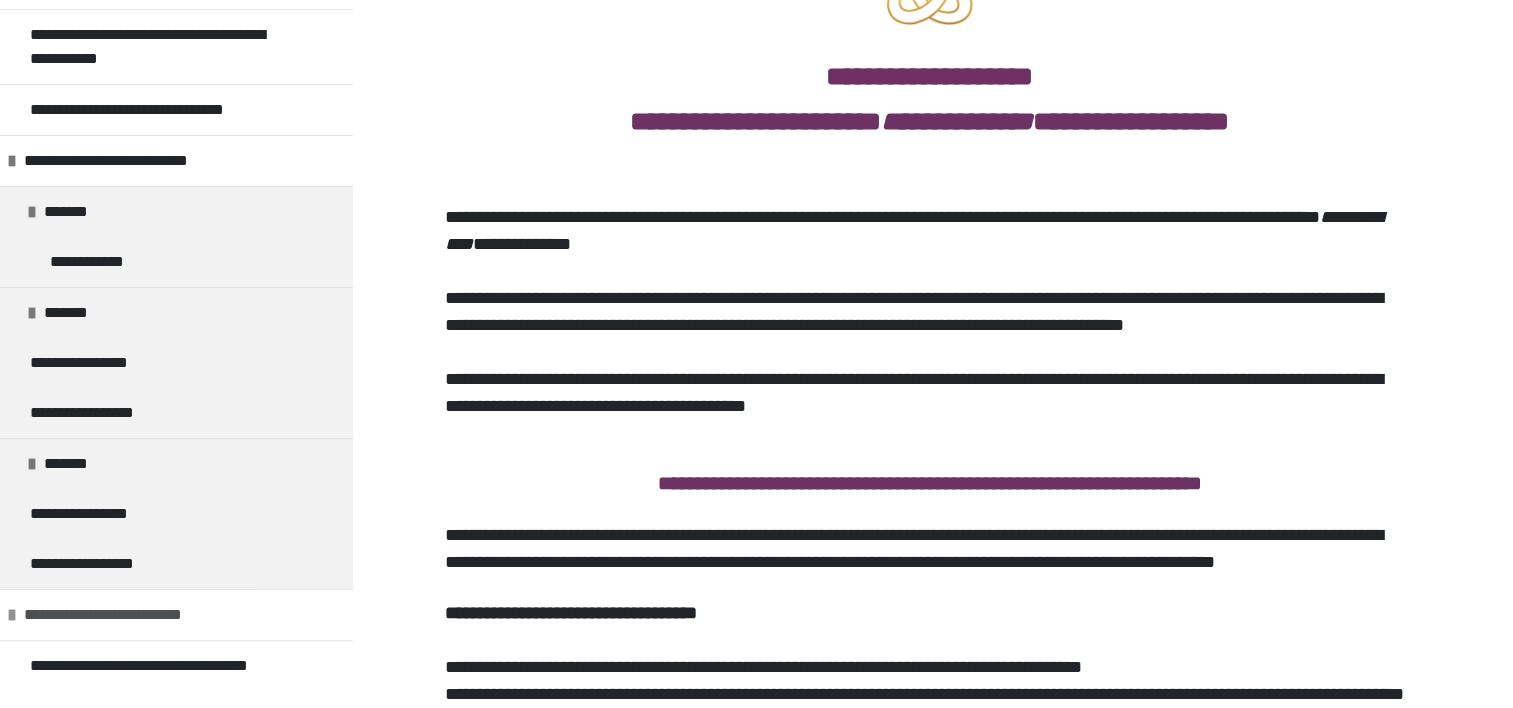 click at bounding box center [12, 615] 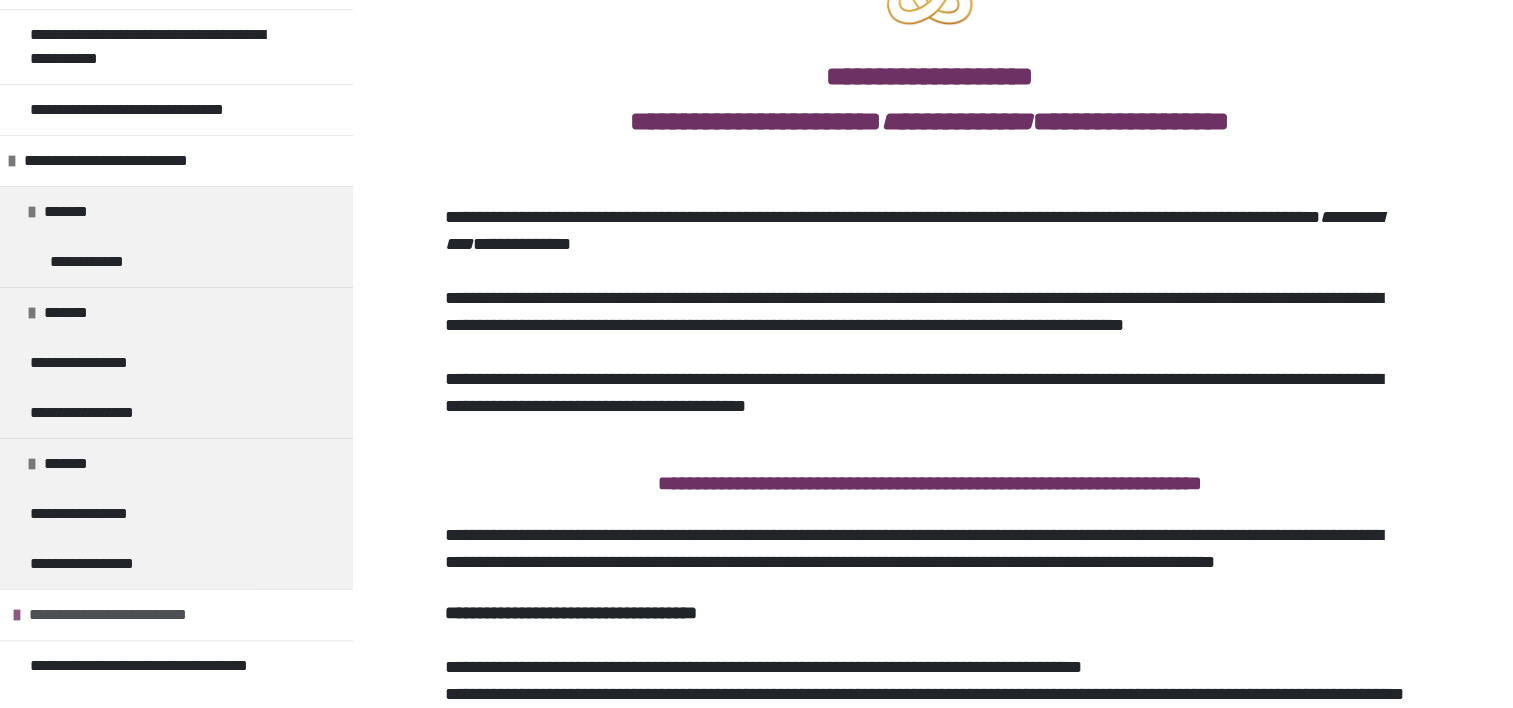 click on "**********" at bounding box center (125, 615) 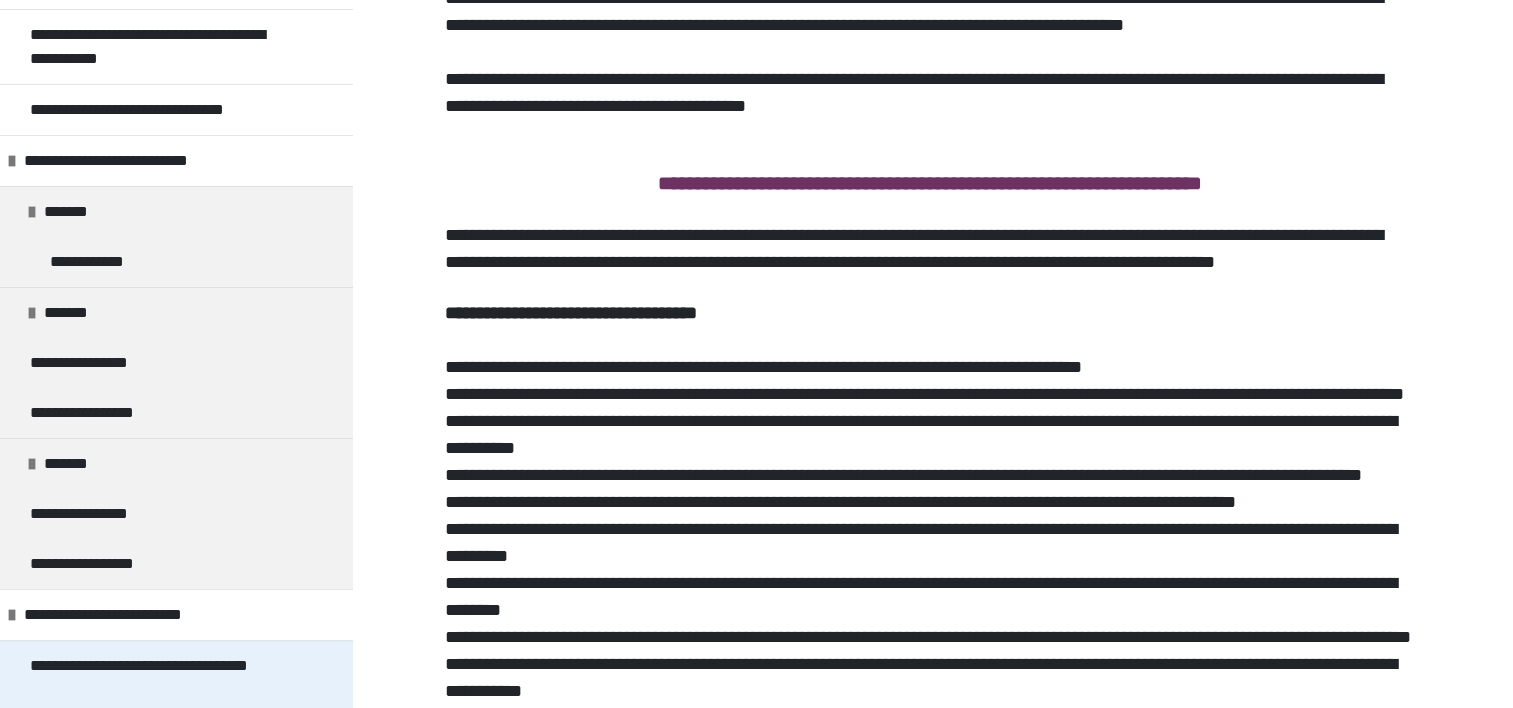 click on "**********" at bounding box center (161, 678) 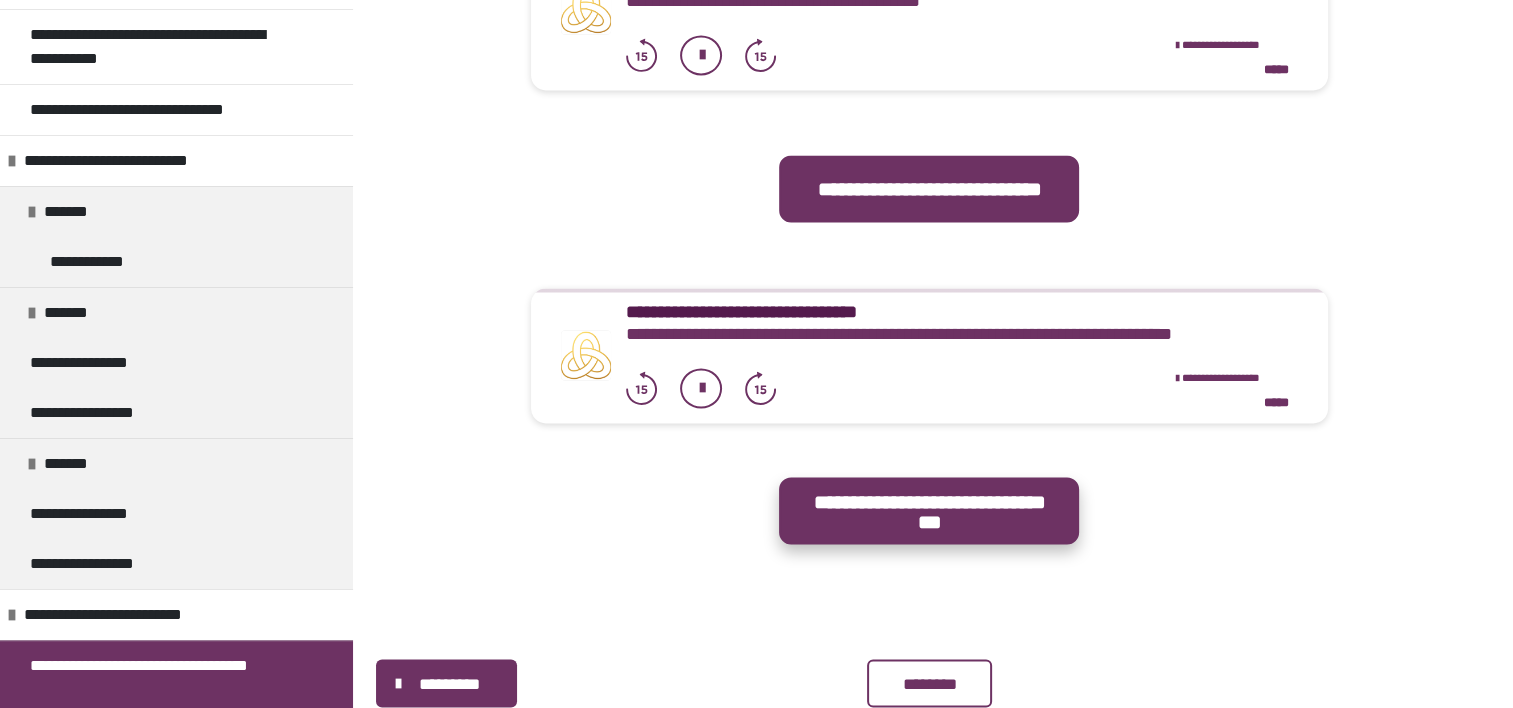 scroll, scrollTop: 3428, scrollLeft: 0, axis: vertical 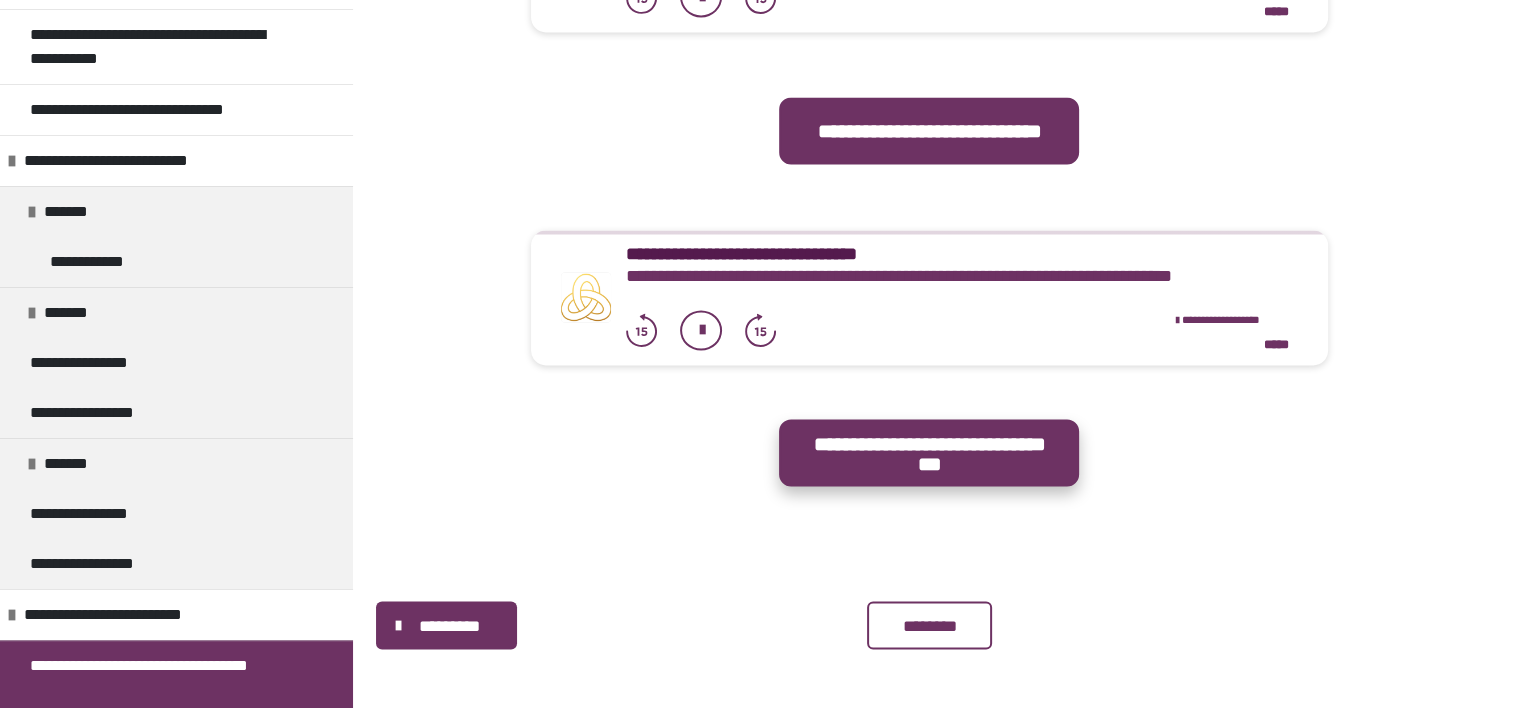 click on "**********" at bounding box center [929, 452] 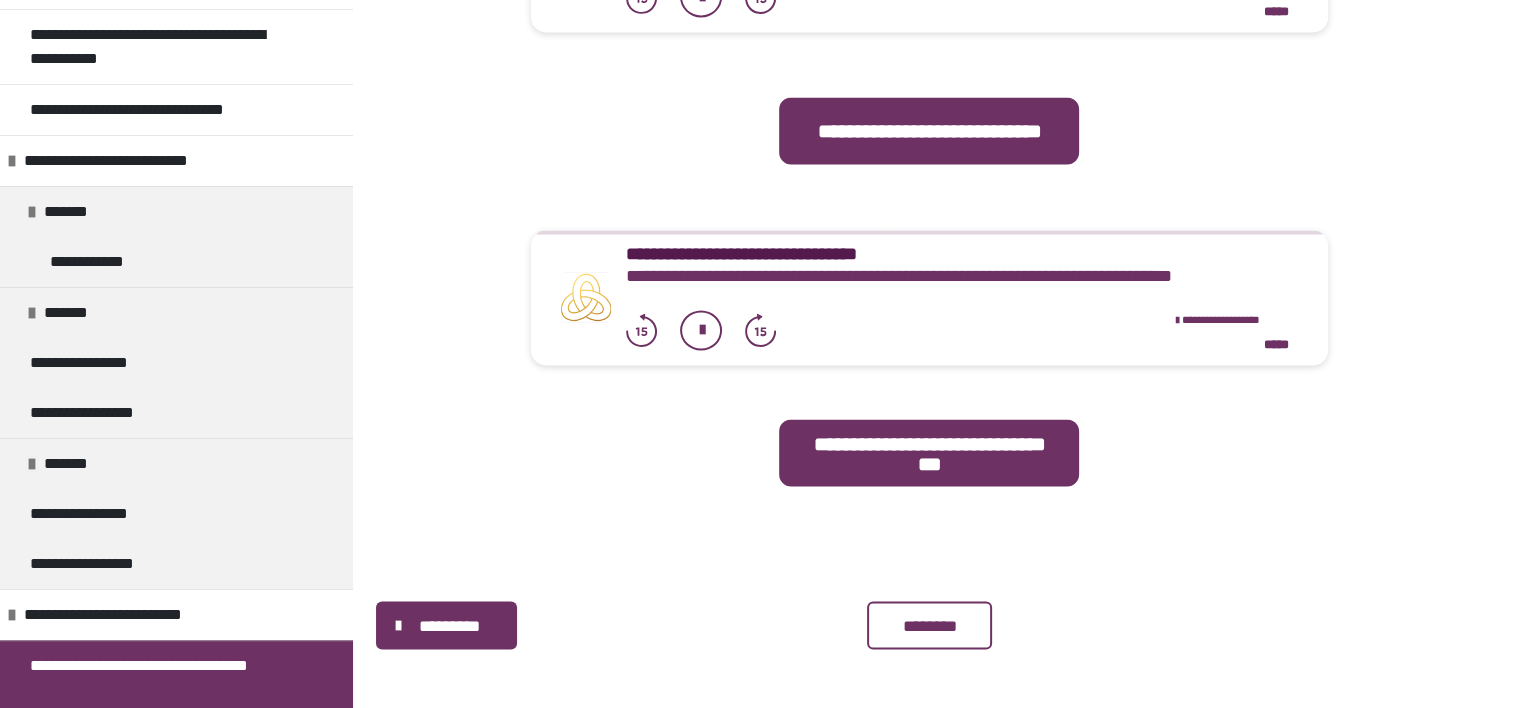 click on "**********" at bounding box center (929, 291) 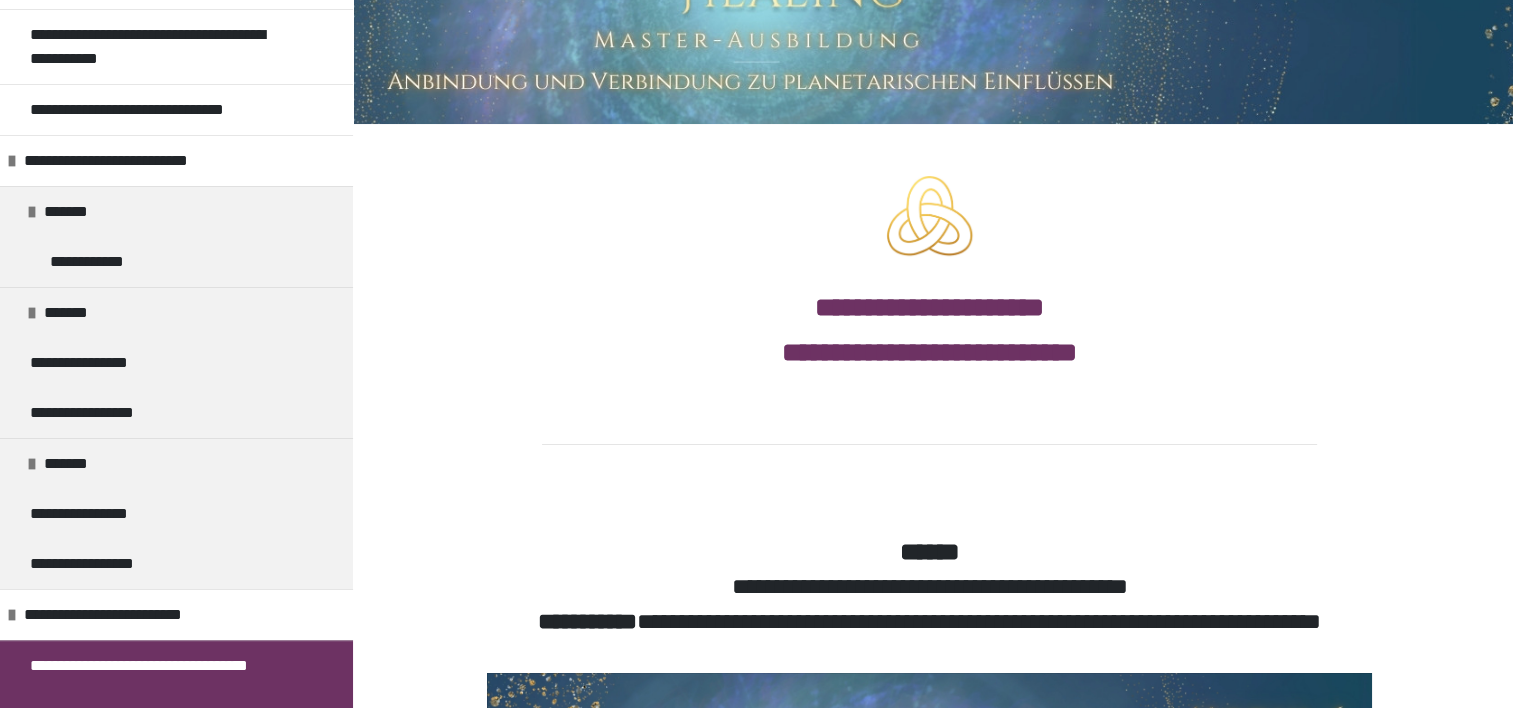 scroll, scrollTop: 0, scrollLeft: 0, axis: both 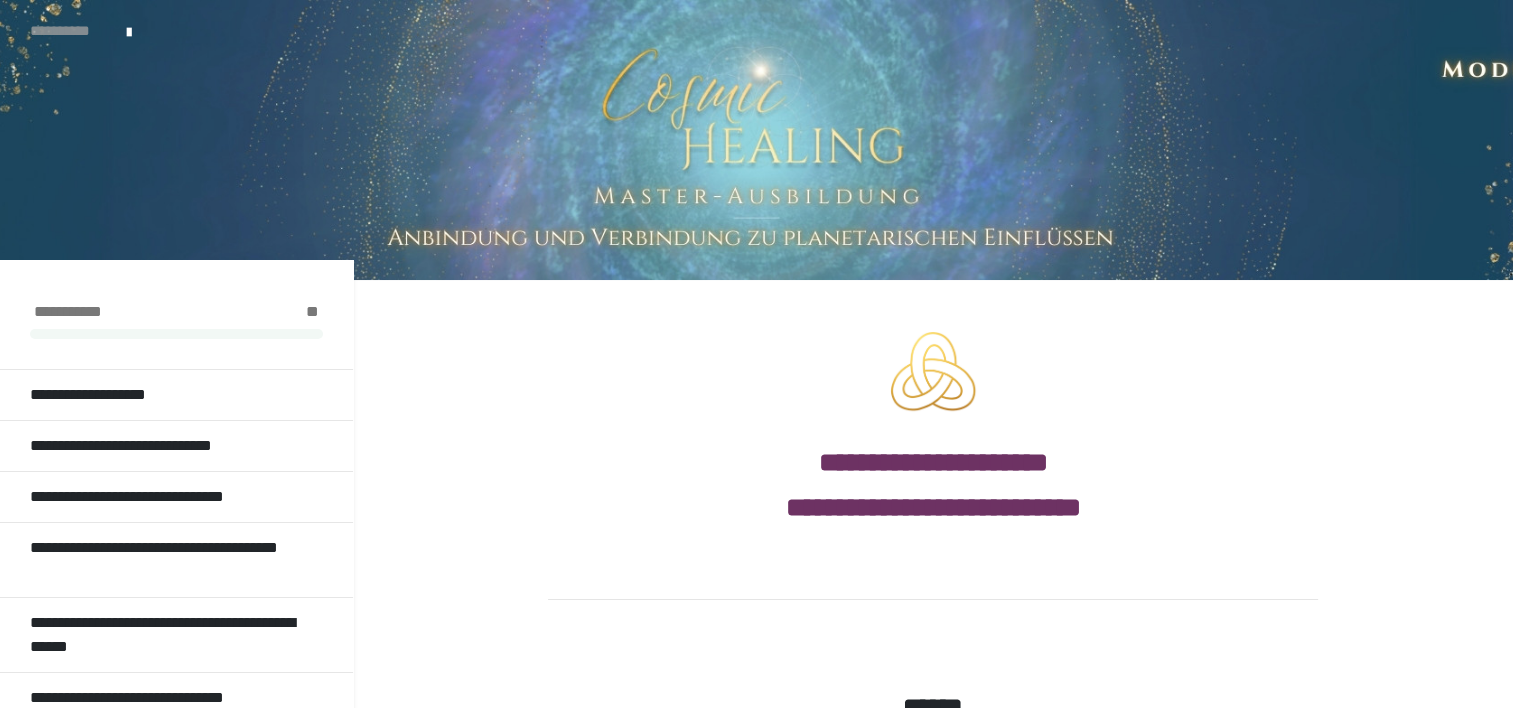 click on "**********" at bounding box center (68, 31) 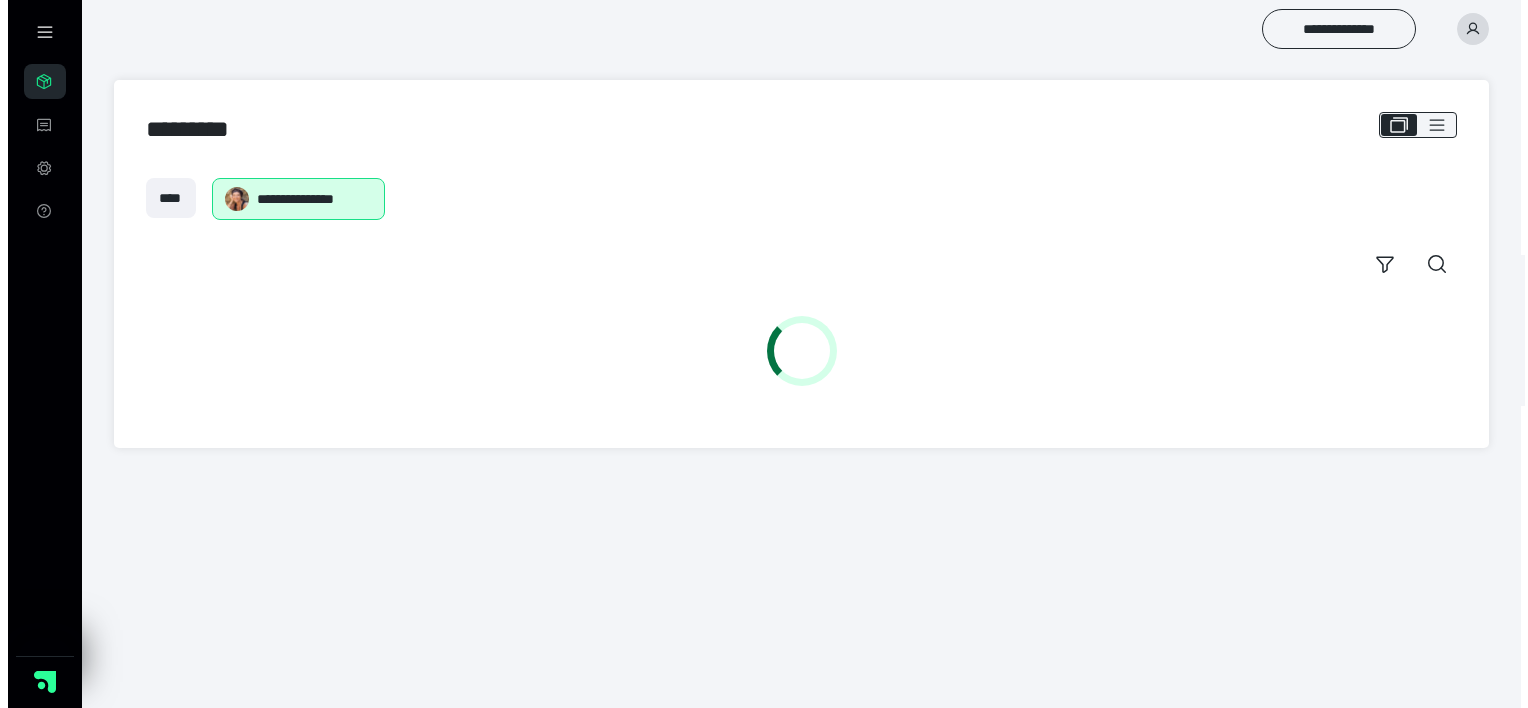 scroll, scrollTop: 0, scrollLeft: 0, axis: both 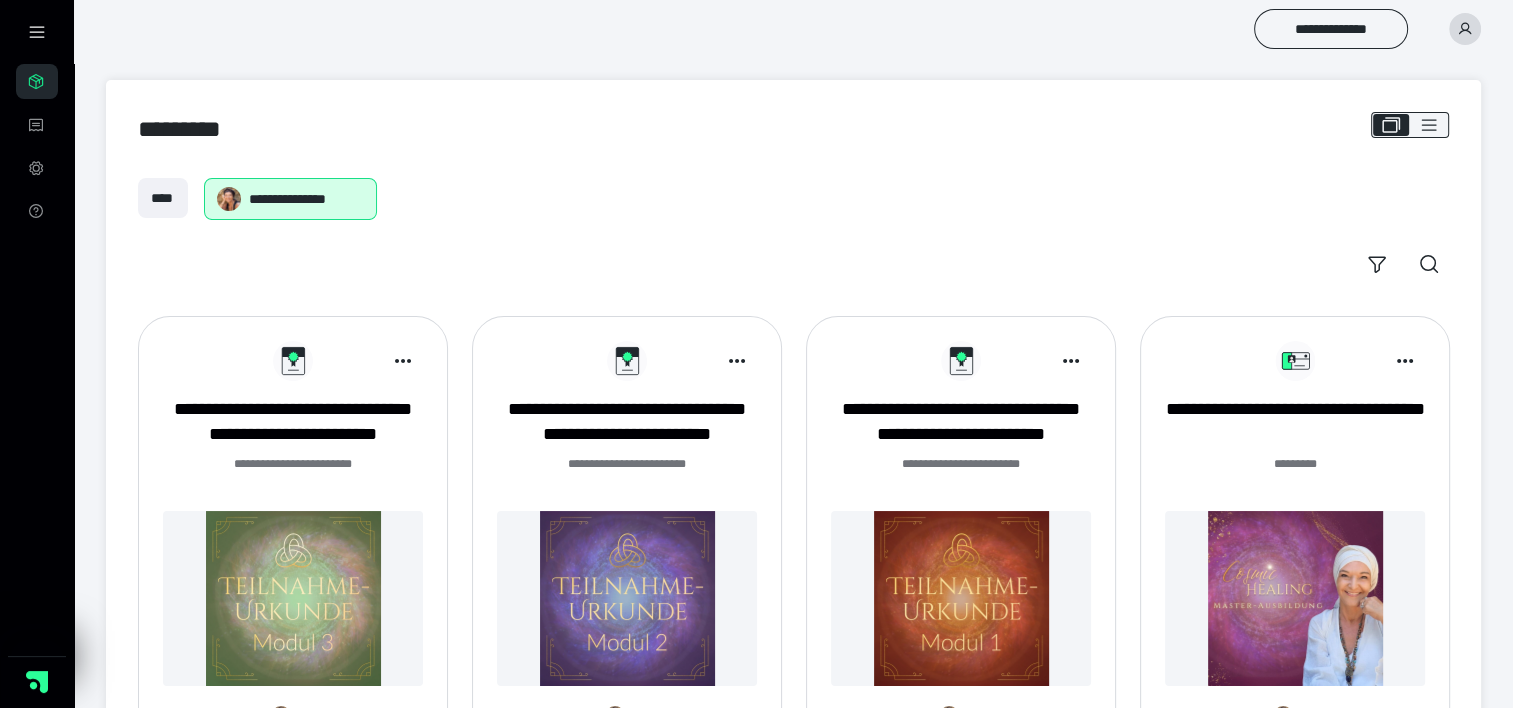 click 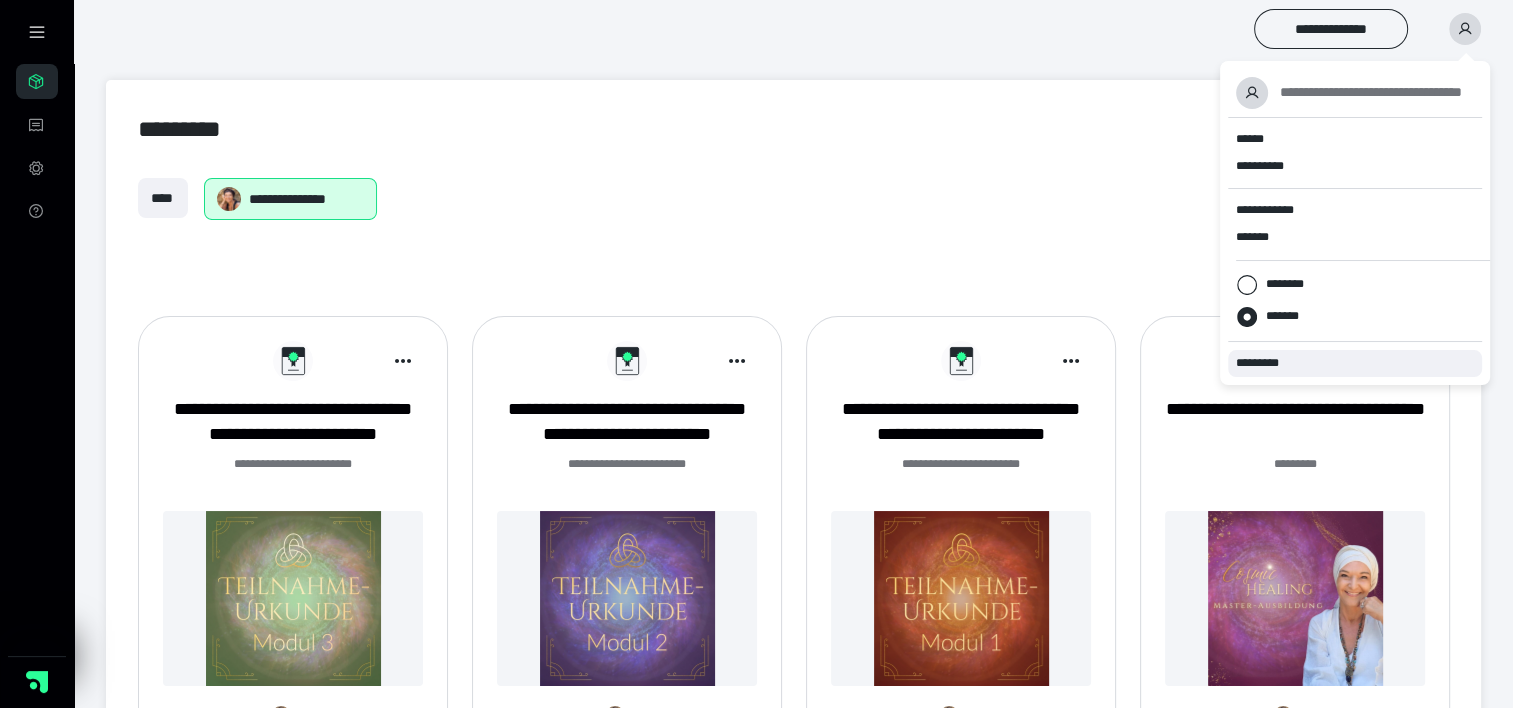 click on "*********" at bounding box center [1266, 363] 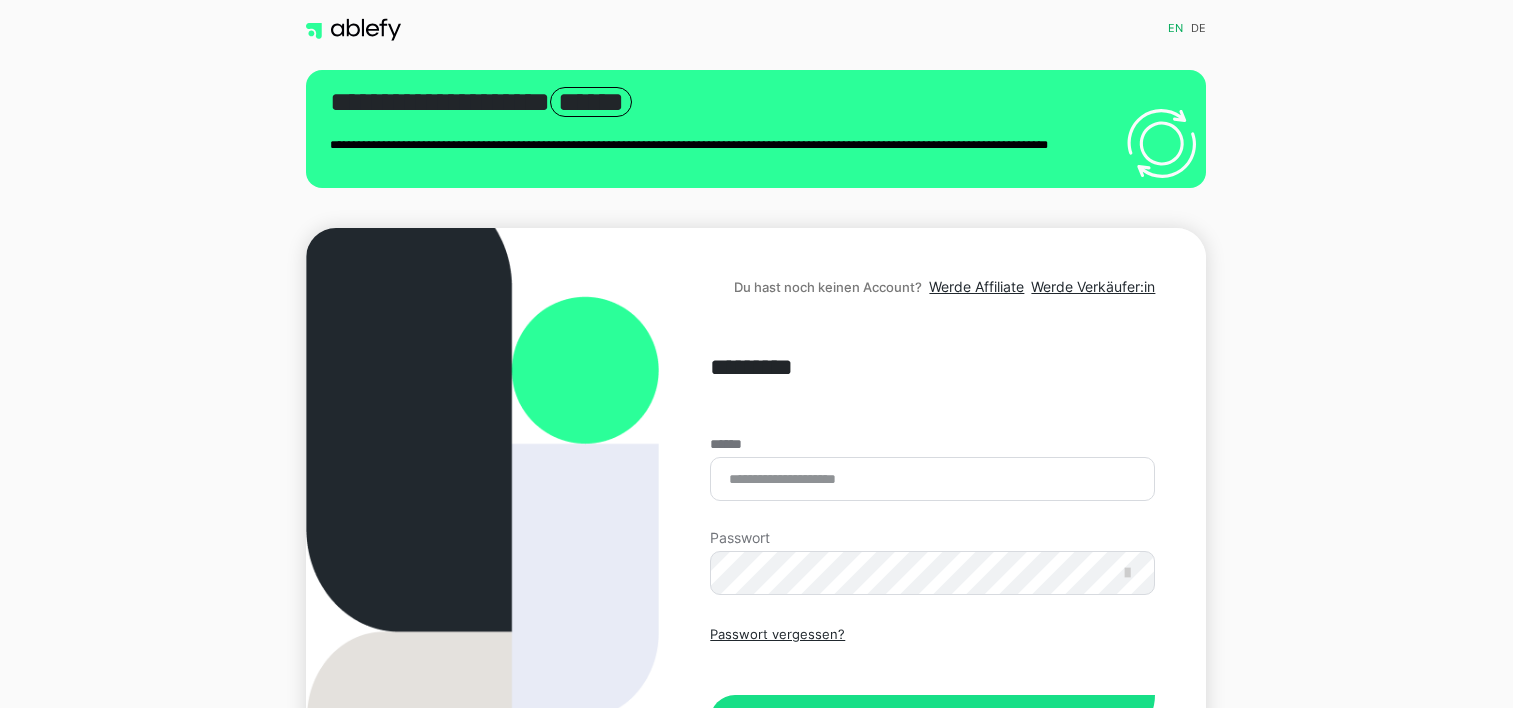 scroll, scrollTop: 0, scrollLeft: 0, axis: both 